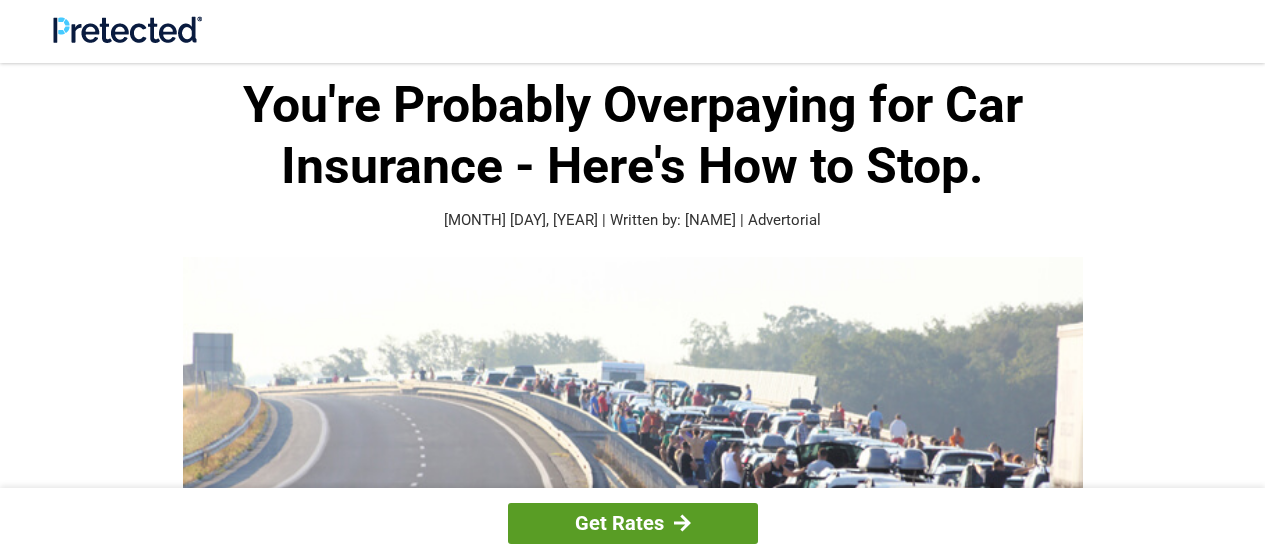 scroll, scrollTop: 0, scrollLeft: 0, axis: both 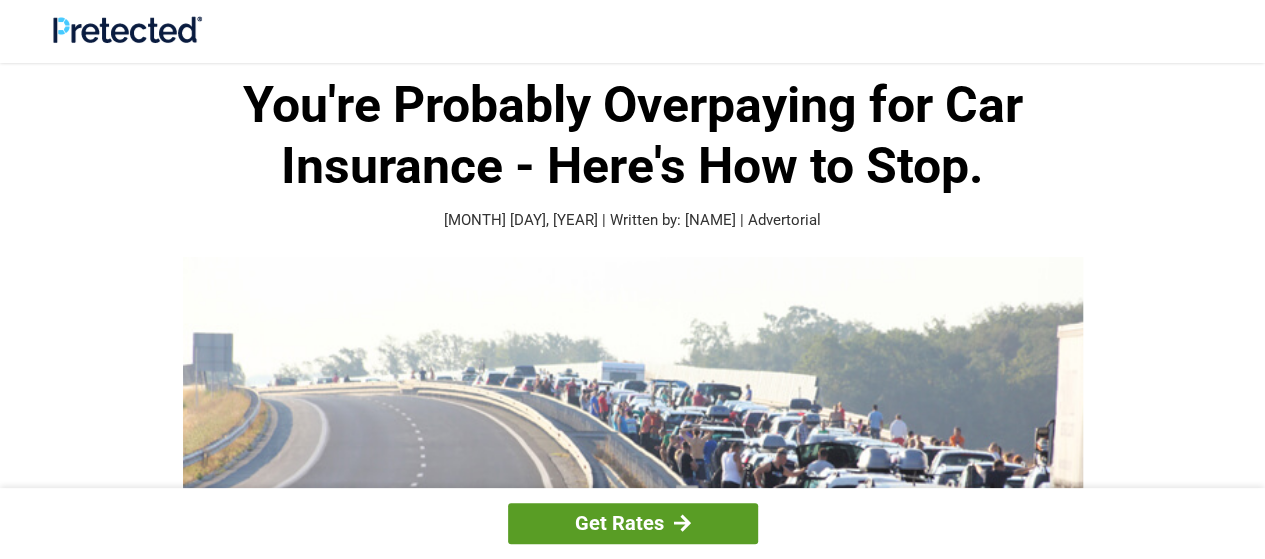 click at bounding box center (682, 523) 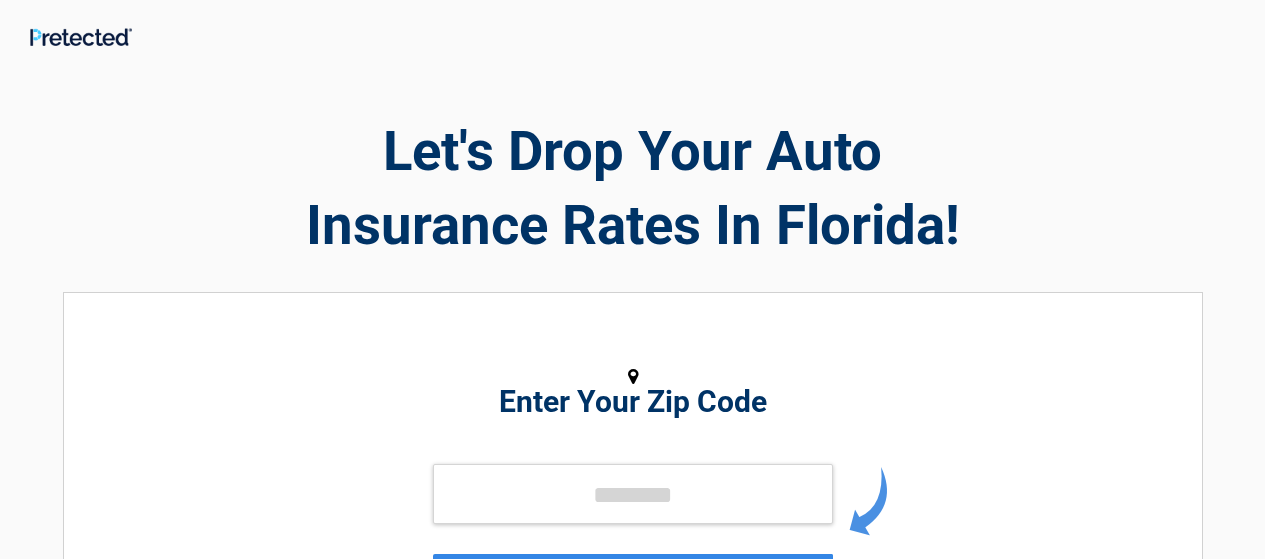 scroll, scrollTop: 0, scrollLeft: 0, axis: both 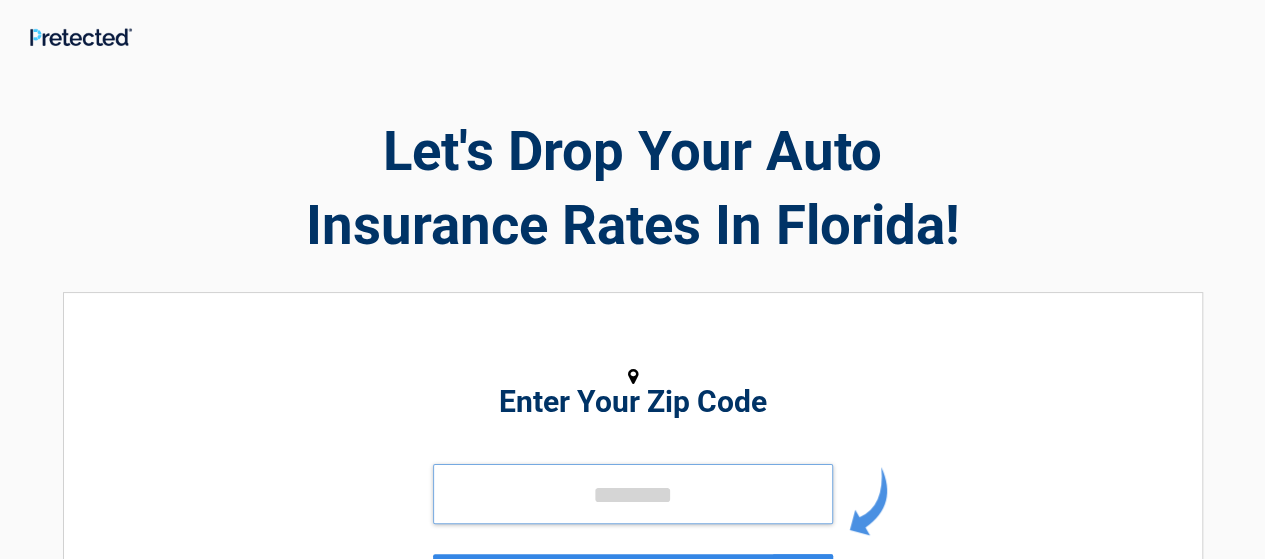 click at bounding box center [633, 494] 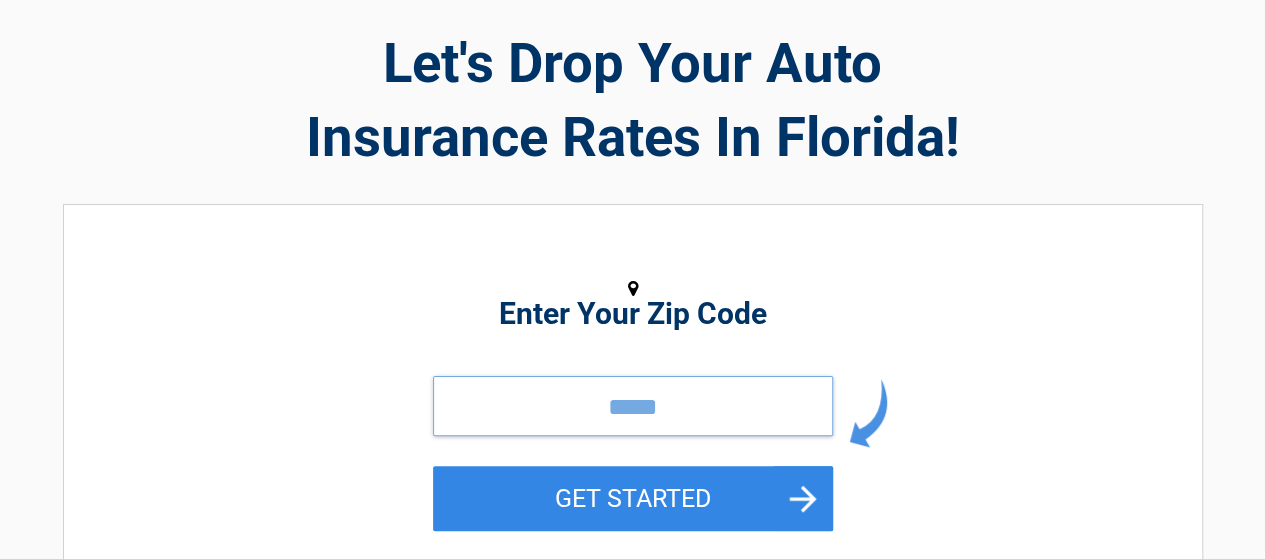scroll, scrollTop: 200, scrollLeft: 0, axis: vertical 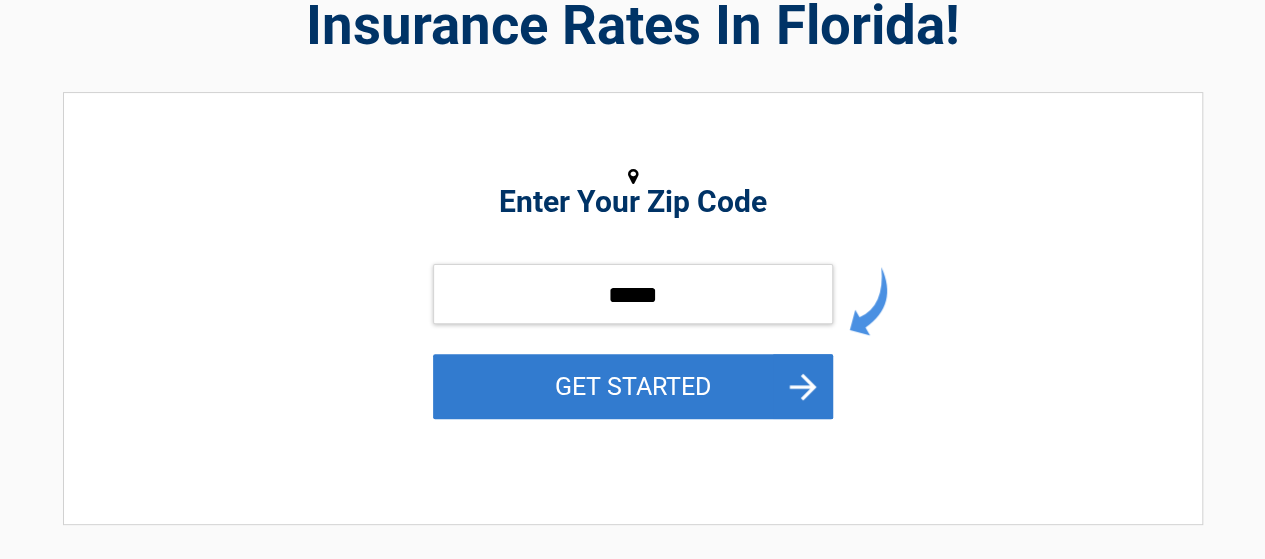 click on "GET STARTED" at bounding box center (633, 386) 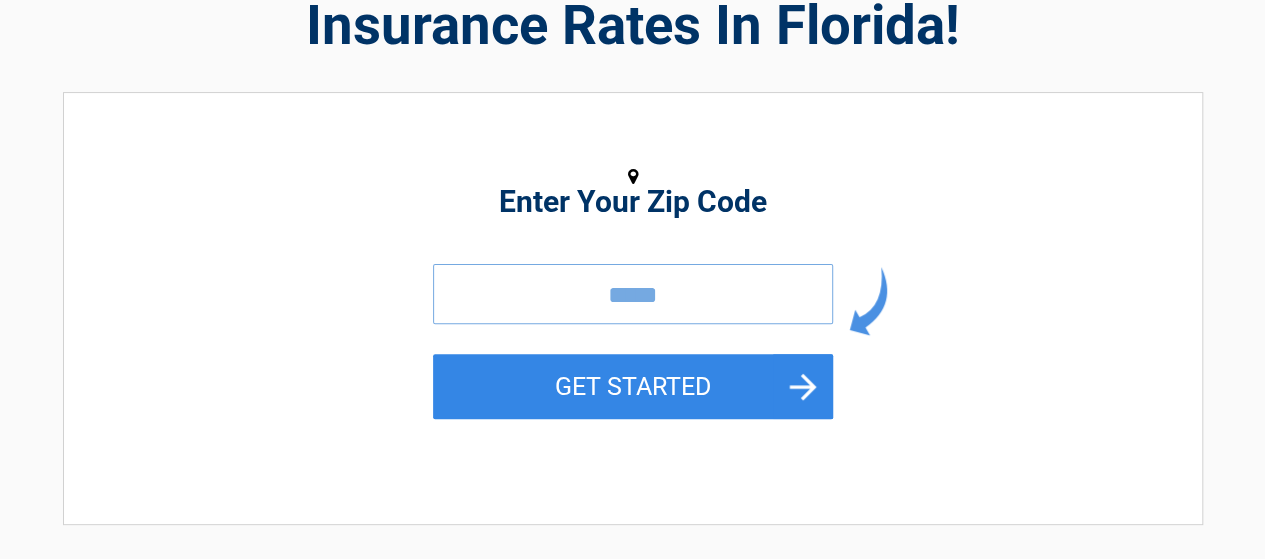 click on "*****" at bounding box center (633, 294) 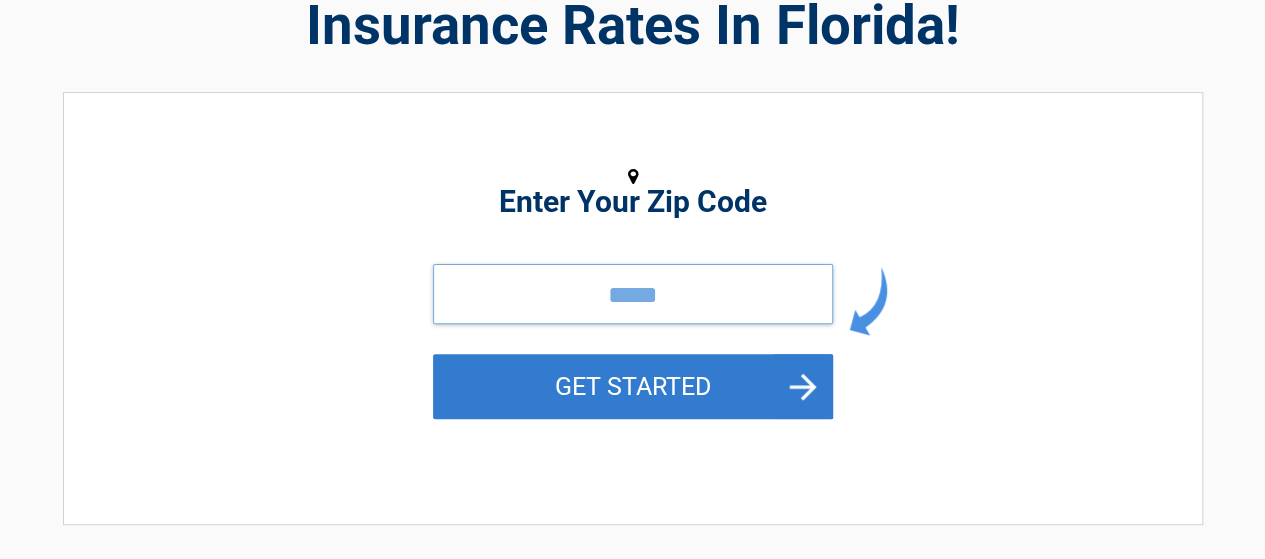 type on "*****" 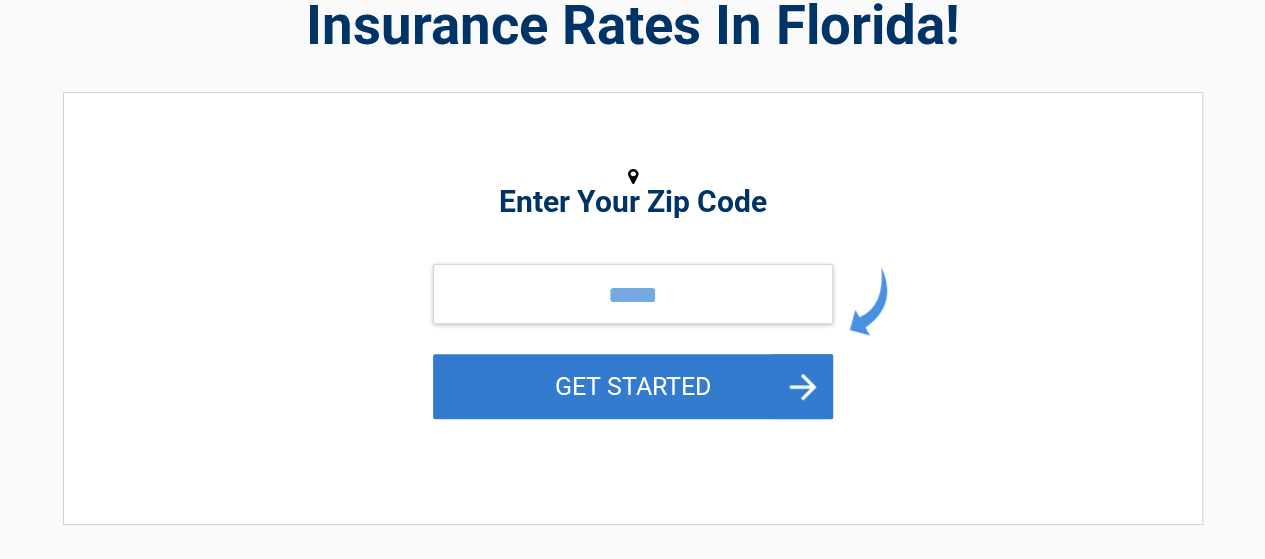 click on "GET STARTED" at bounding box center [633, 386] 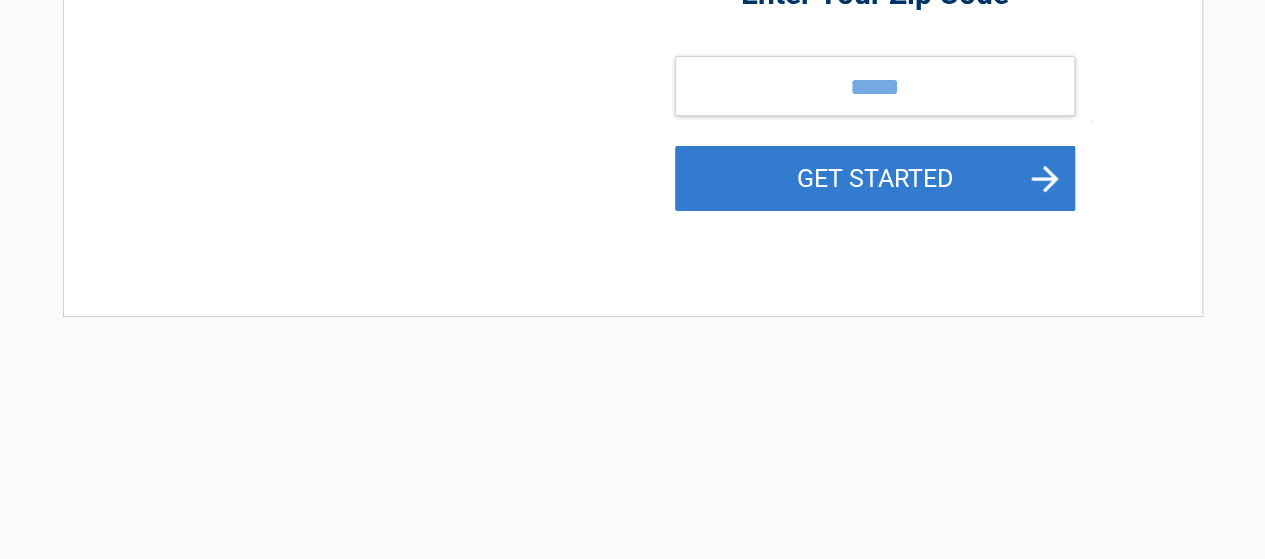 scroll, scrollTop: 0, scrollLeft: 0, axis: both 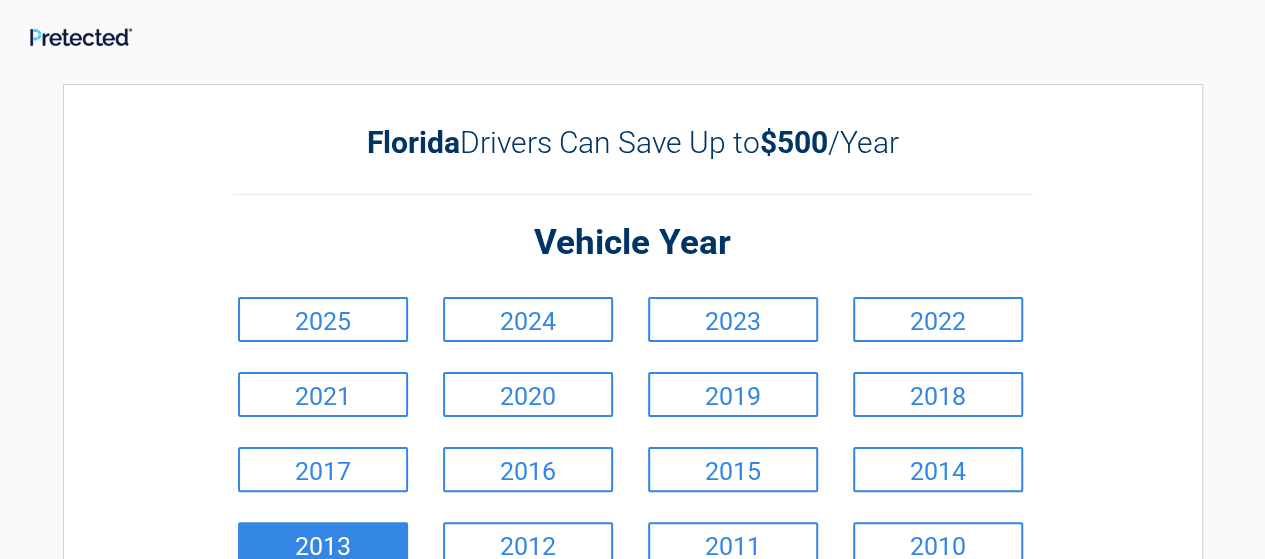 click on "2013" at bounding box center (323, 544) 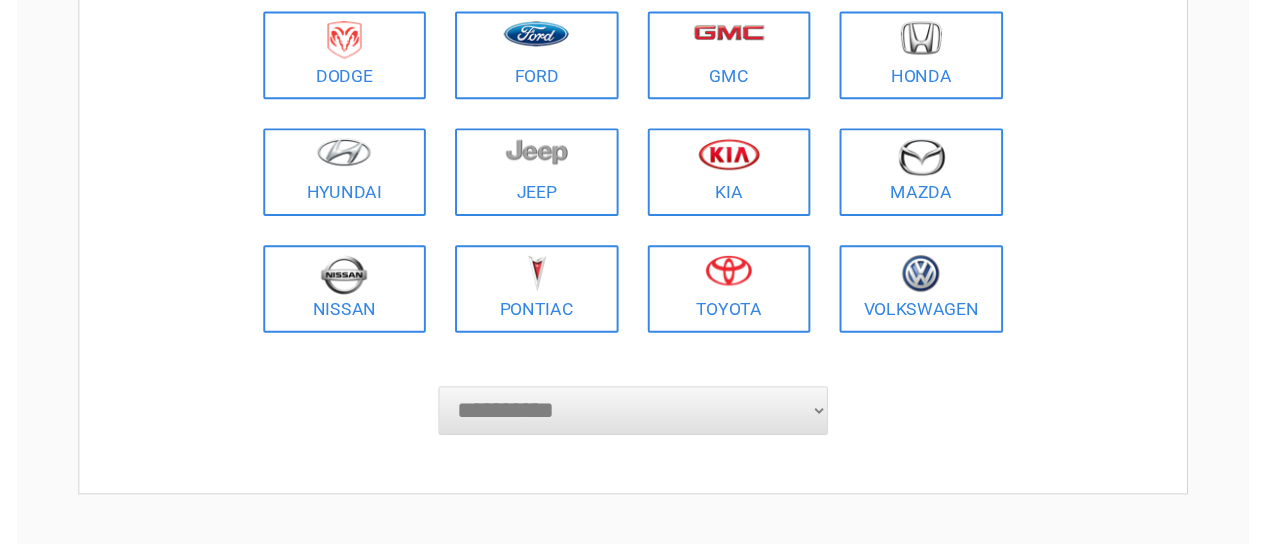 scroll, scrollTop: 400, scrollLeft: 0, axis: vertical 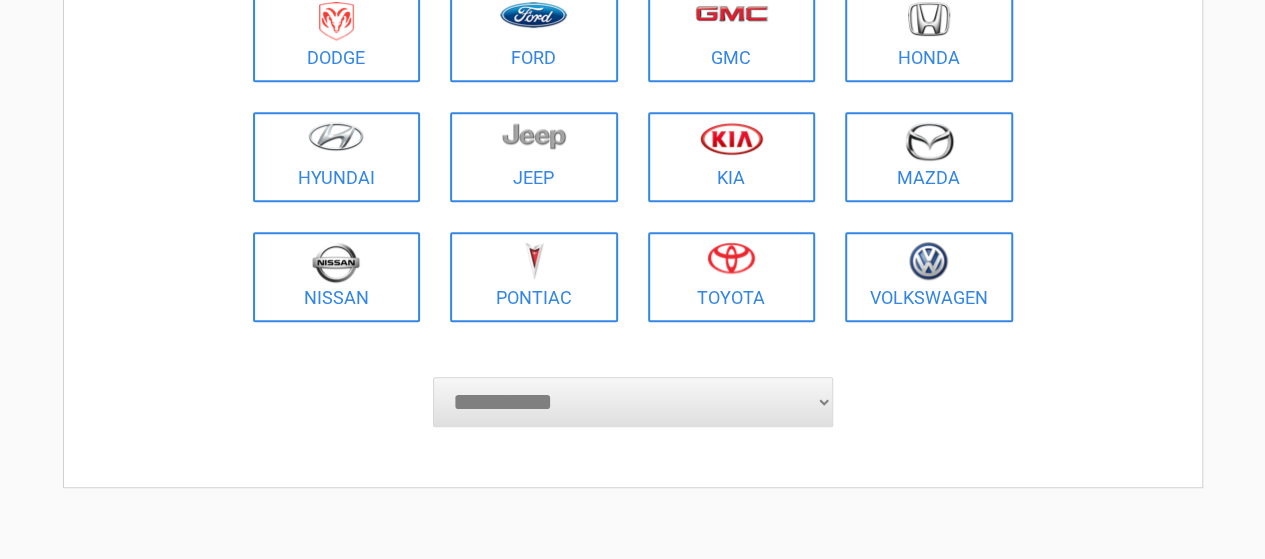 click on "**********" at bounding box center [633, 402] 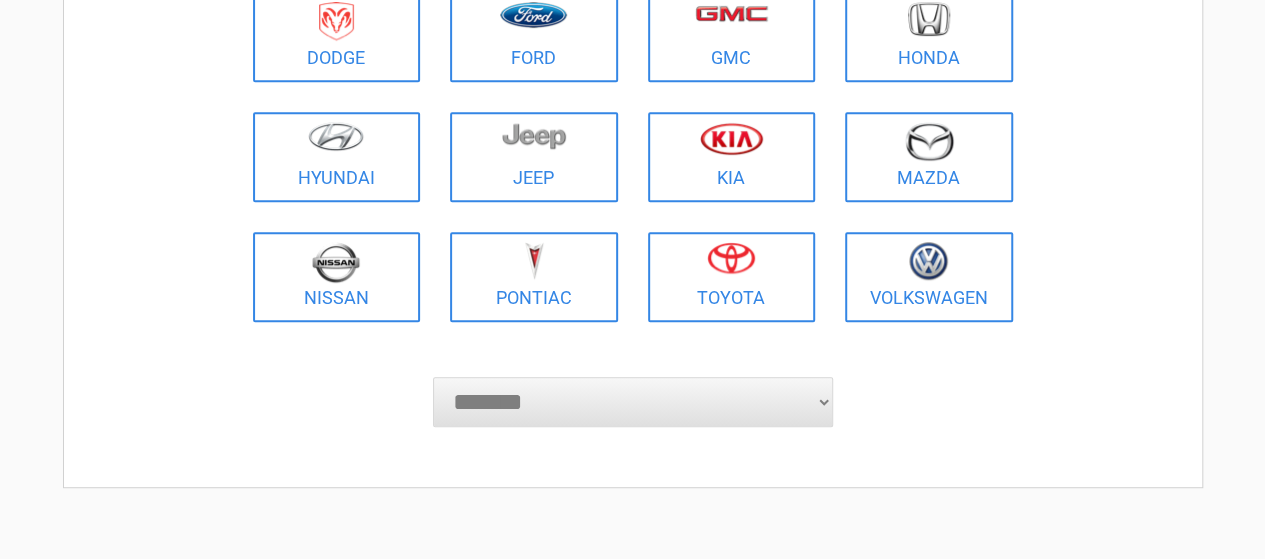 click on "**********" at bounding box center [633, 402] 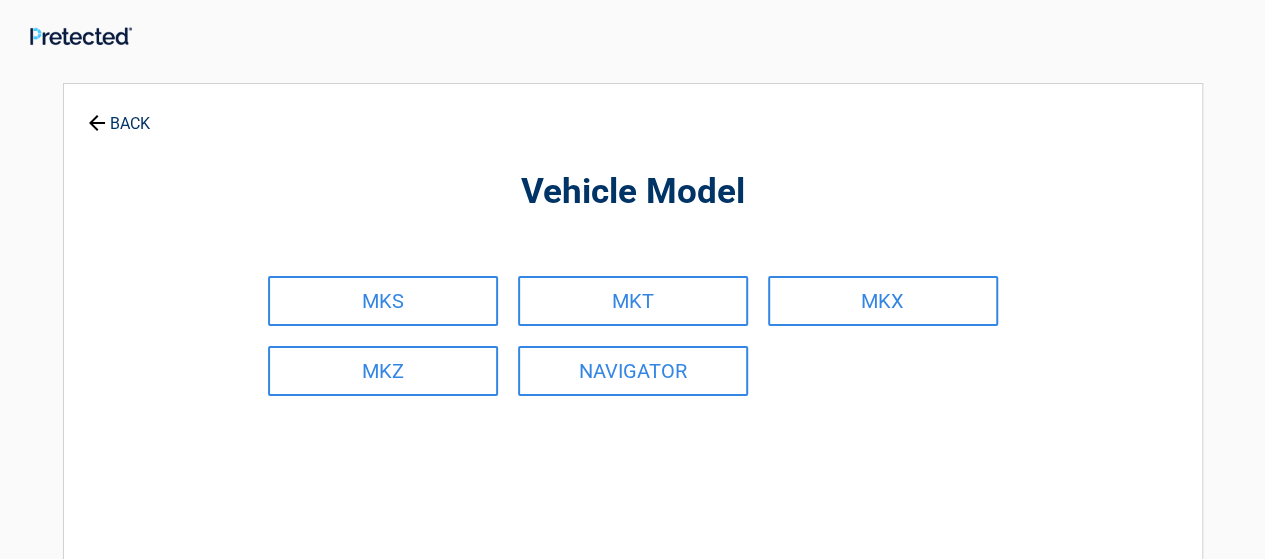 scroll, scrollTop: 0, scrollLeft: 0, axis: both 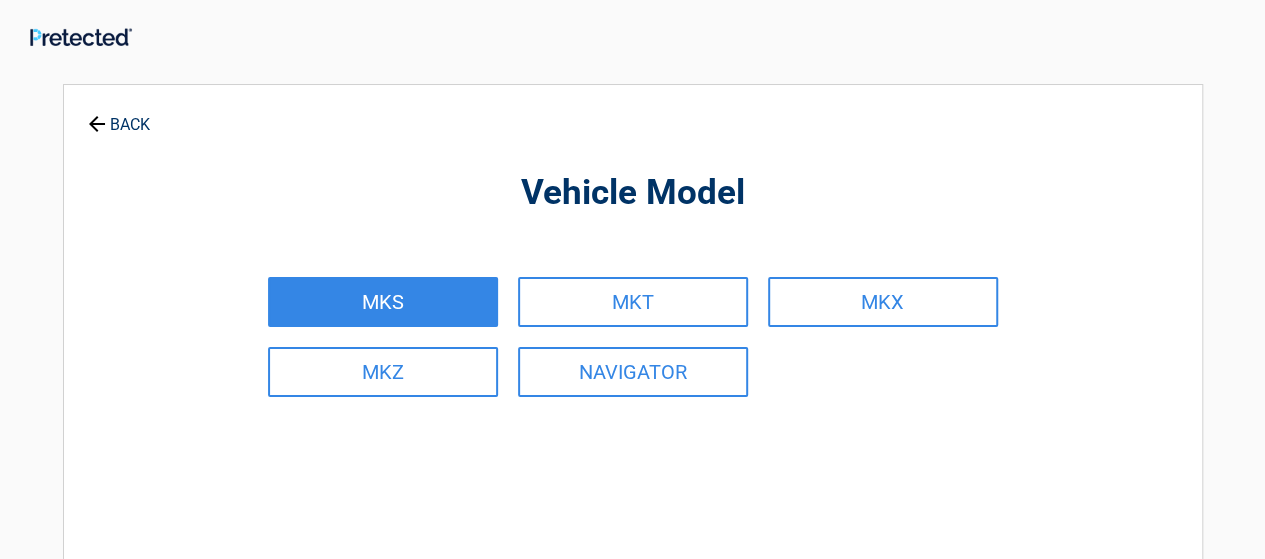 click on "MKS" at bounding box center [383, 302] 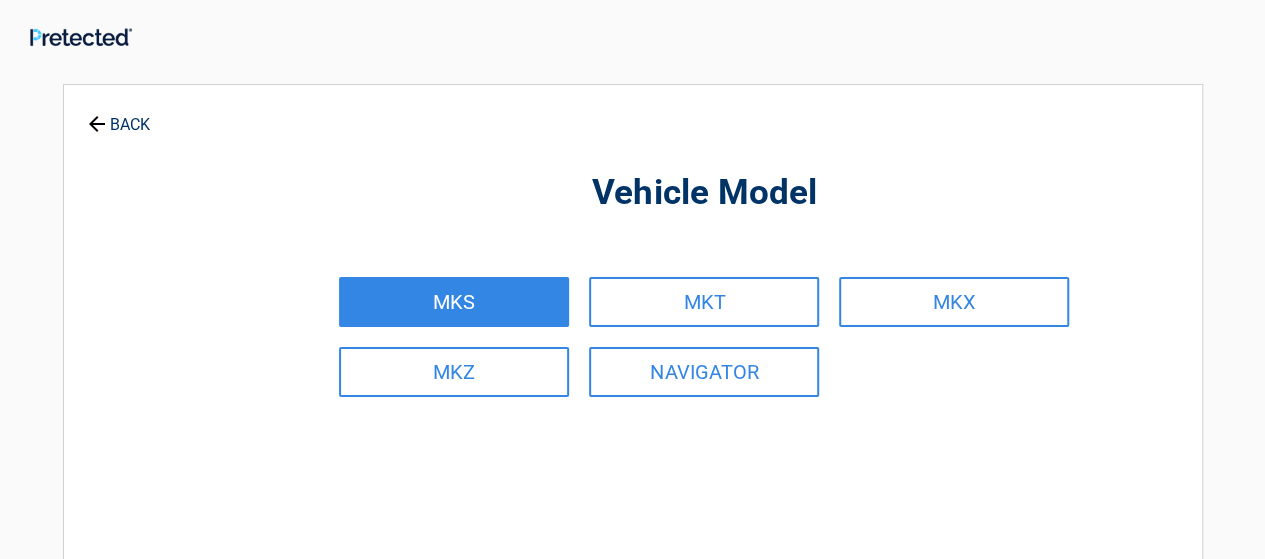 click on "MKS" at bounding box center (454, 302) 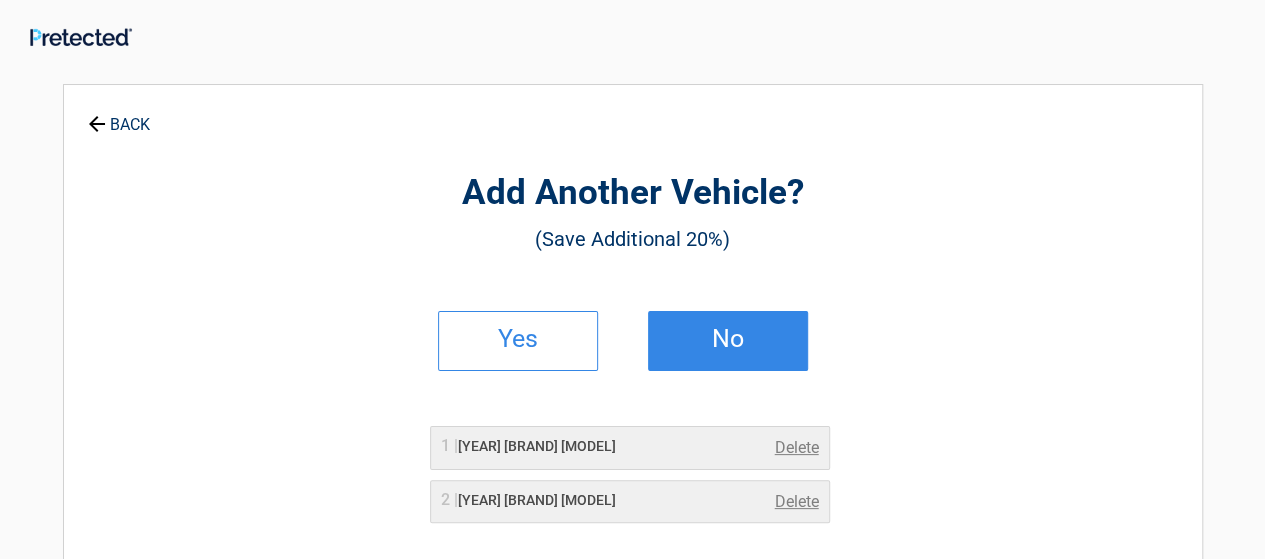 click on "No" at bounding box center (728, 339) 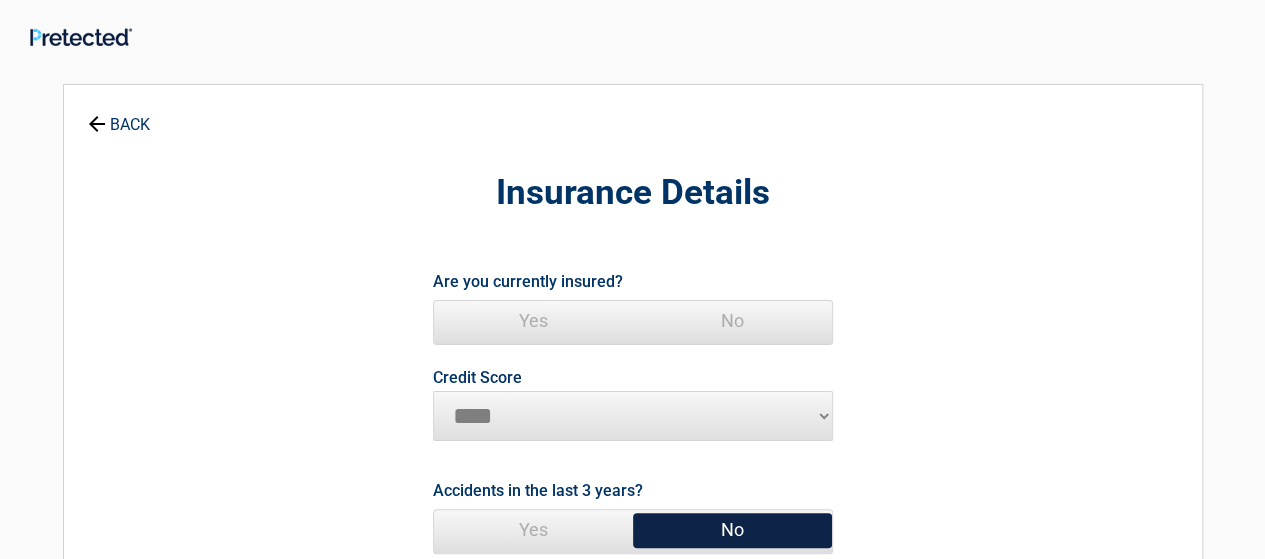 click on "Yes" at bounding box center (533, 321) 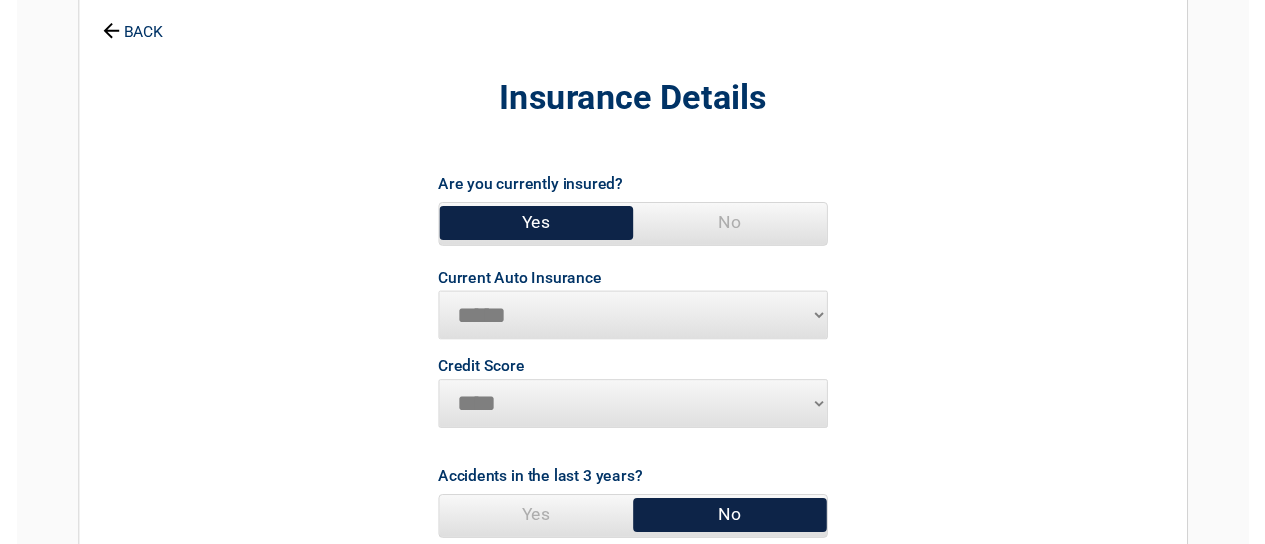 scroll, scrollTop: 200, scrollLeft: 0, axis: vertical 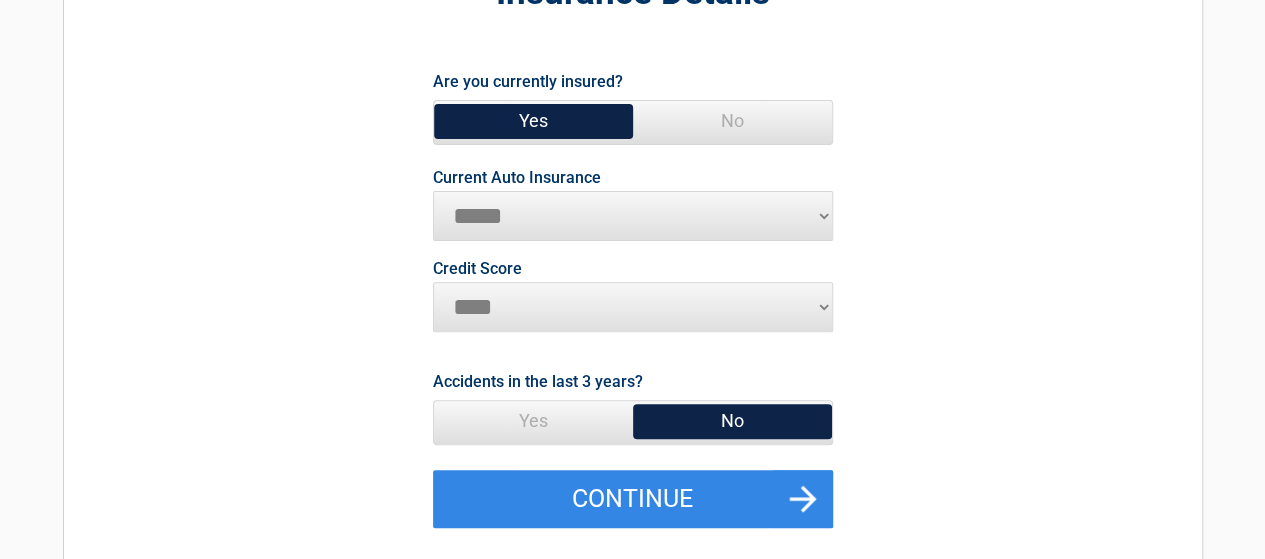click on "No" at bounding box center (732, 421) 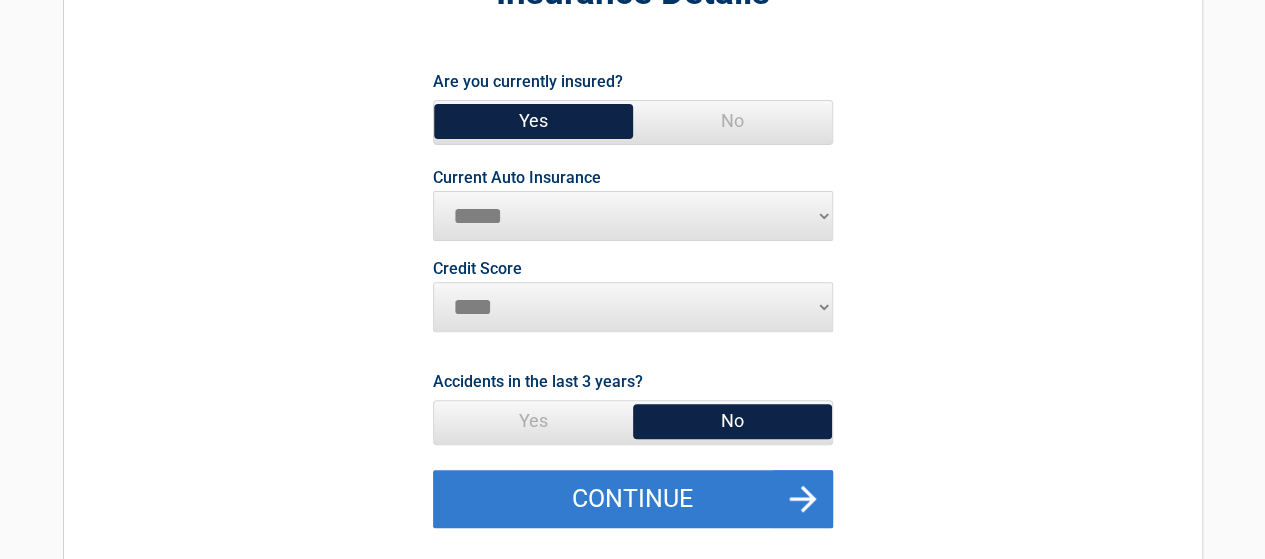 click on "Continue" at bounding box center [633, 499] 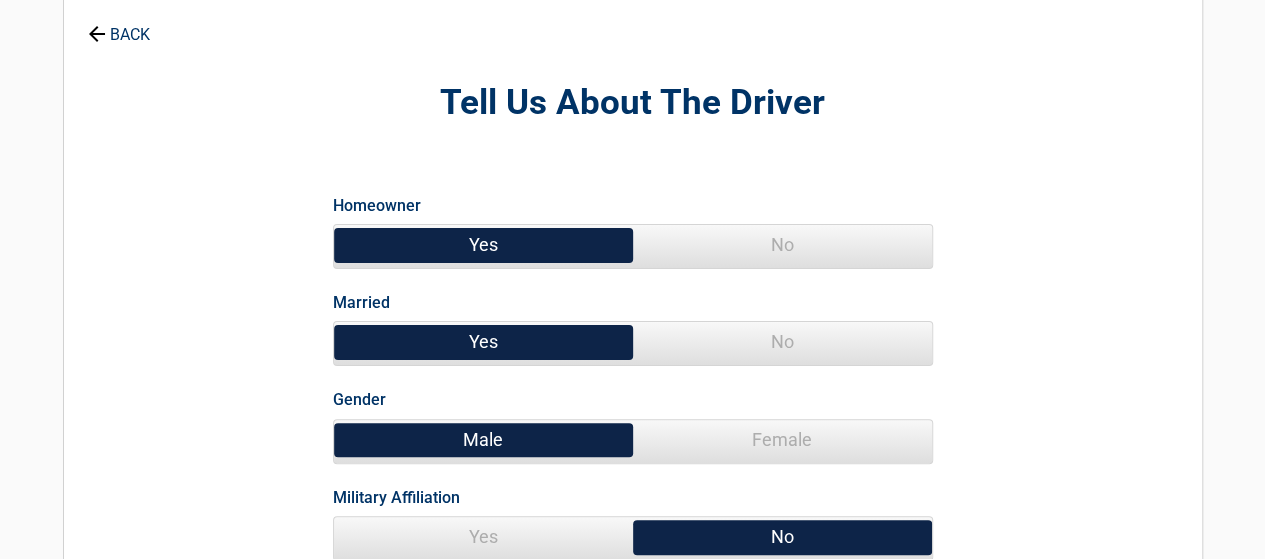 scroll, scrollTop: 100, scrollLeft: 0, axis: vertical 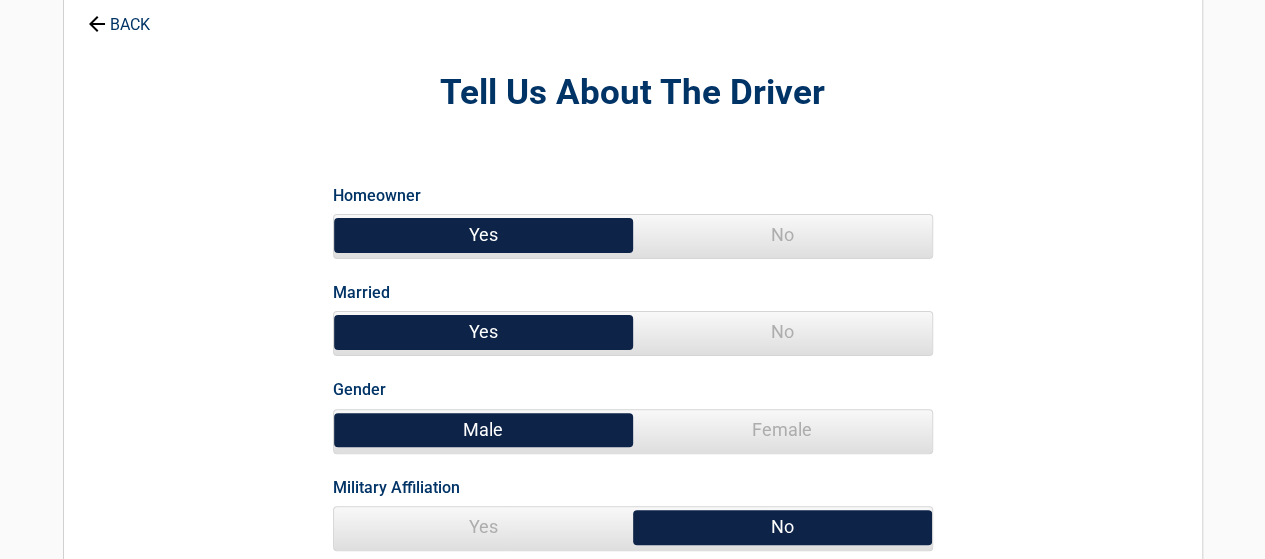 click on "Yes" at bounding box center [483, 332] 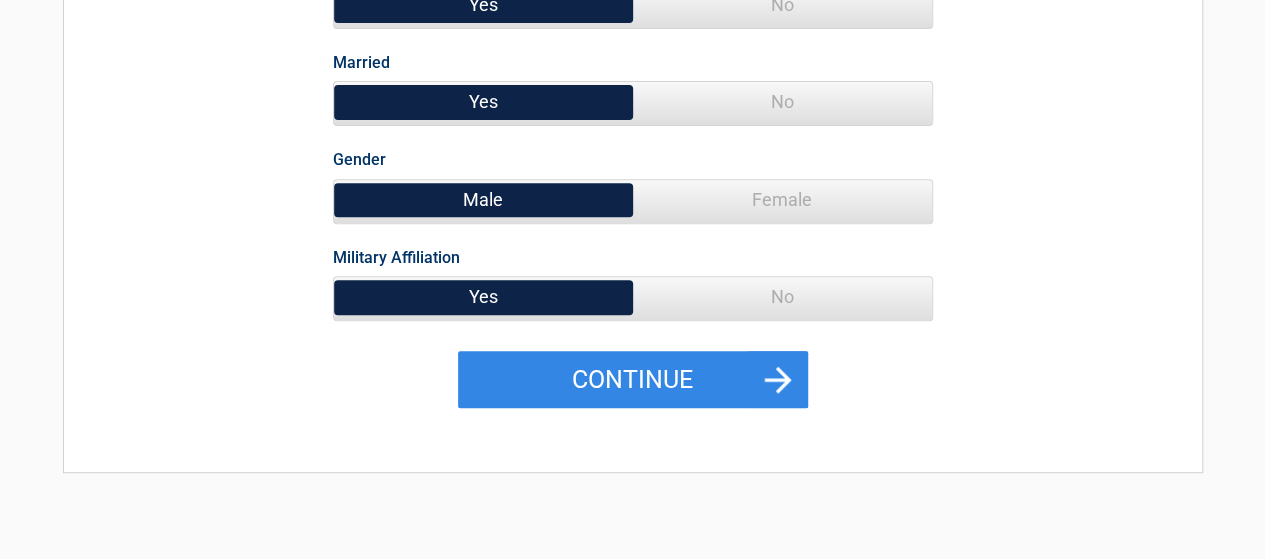 scroll, scrollTop: 400, scrollLeft: 0, axis: vertical 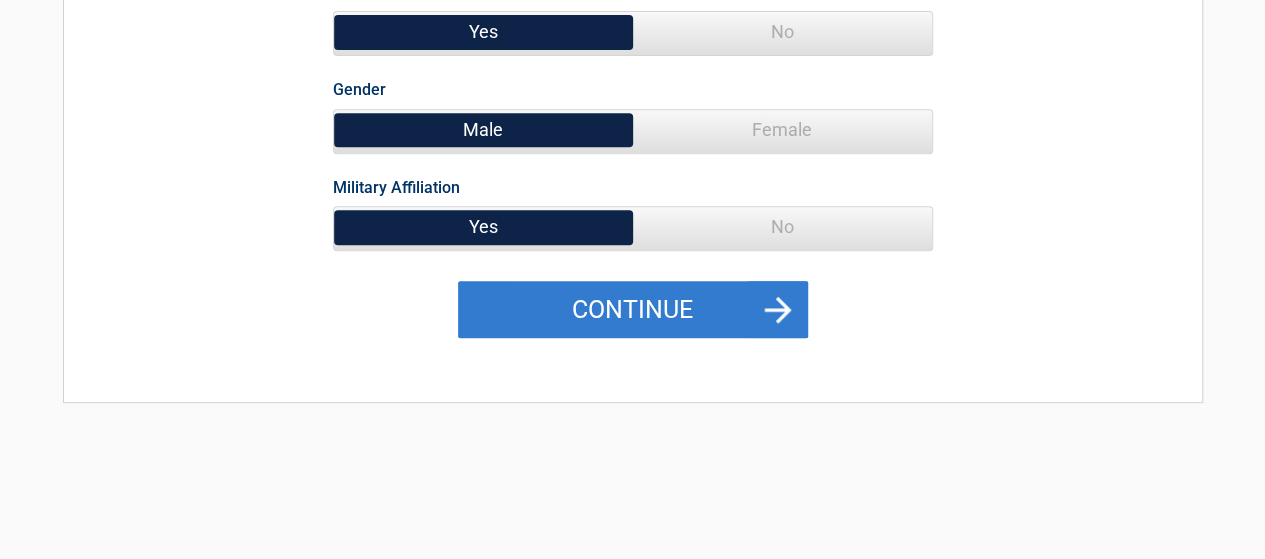click on "Continue" at bounding box center [633, 310] 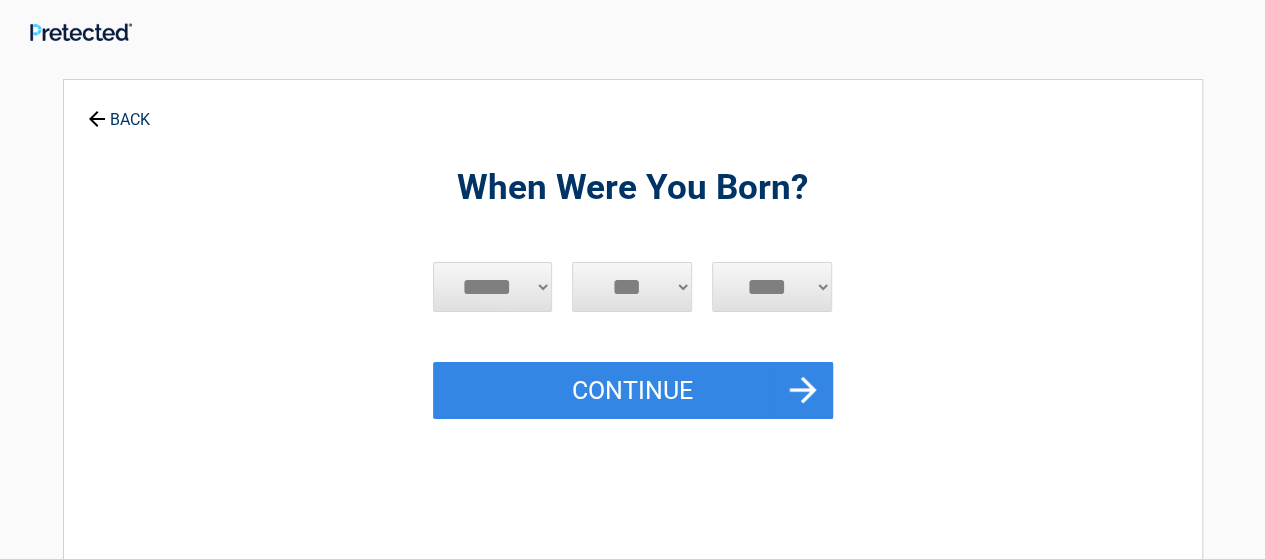 scroll, scrollTop: 0, scrollLeft: 0, axis: both 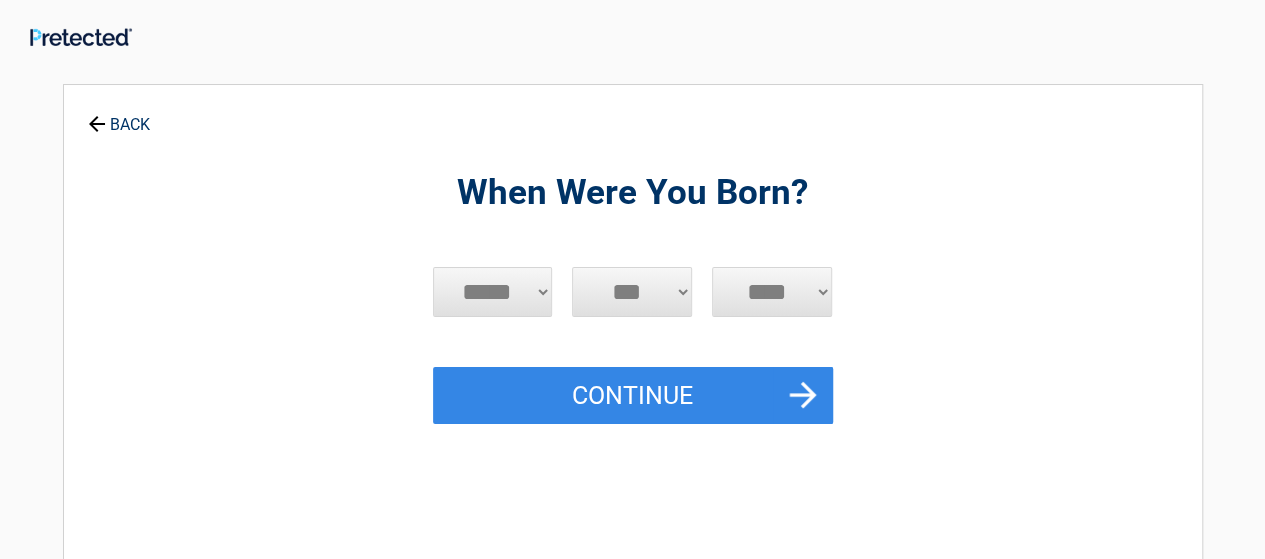 click on "*****
***
***
***
***
***
***
***
***
***
***
***
***" at bounding box center (493, 292) 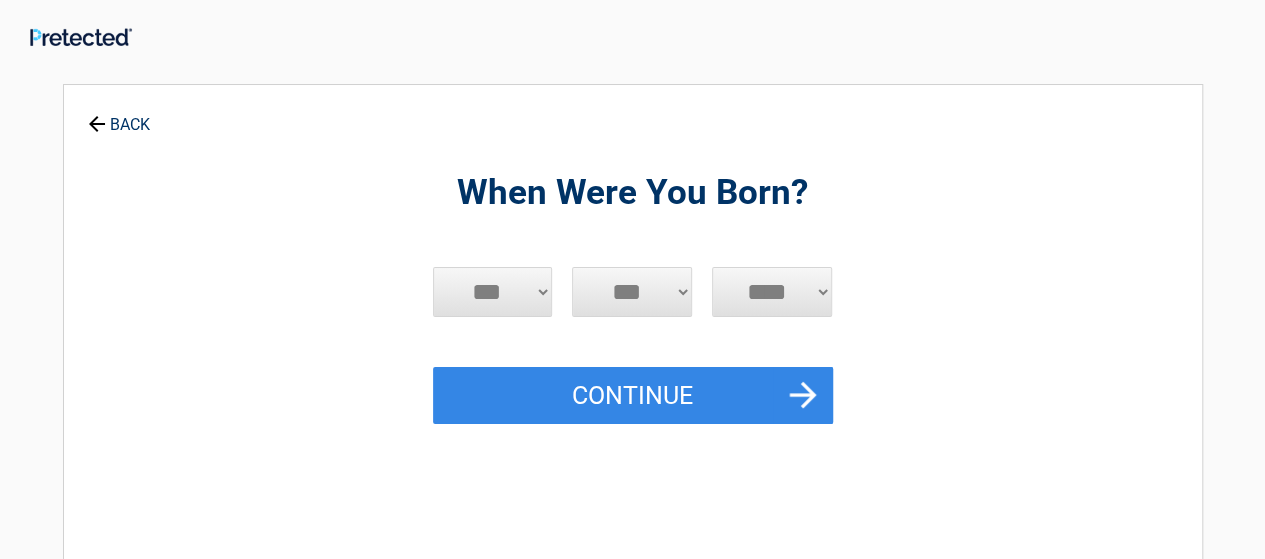 click on "*****
***
***
***
***
***
***
***
***
***
***
***
***" at bounding box center [493, 292] 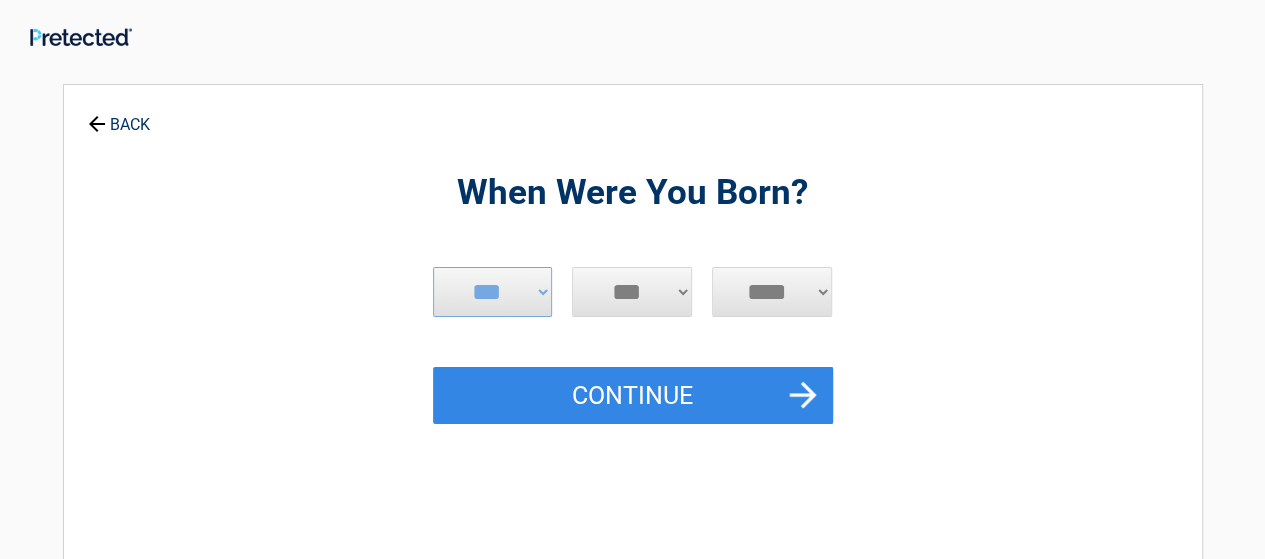 click on "*** * * * * * * * * * ** ** ** ** ** ** ** ** ** ** ** ** ** ** ** ** ** ** ** ** **" at bounding box center (632, 292) 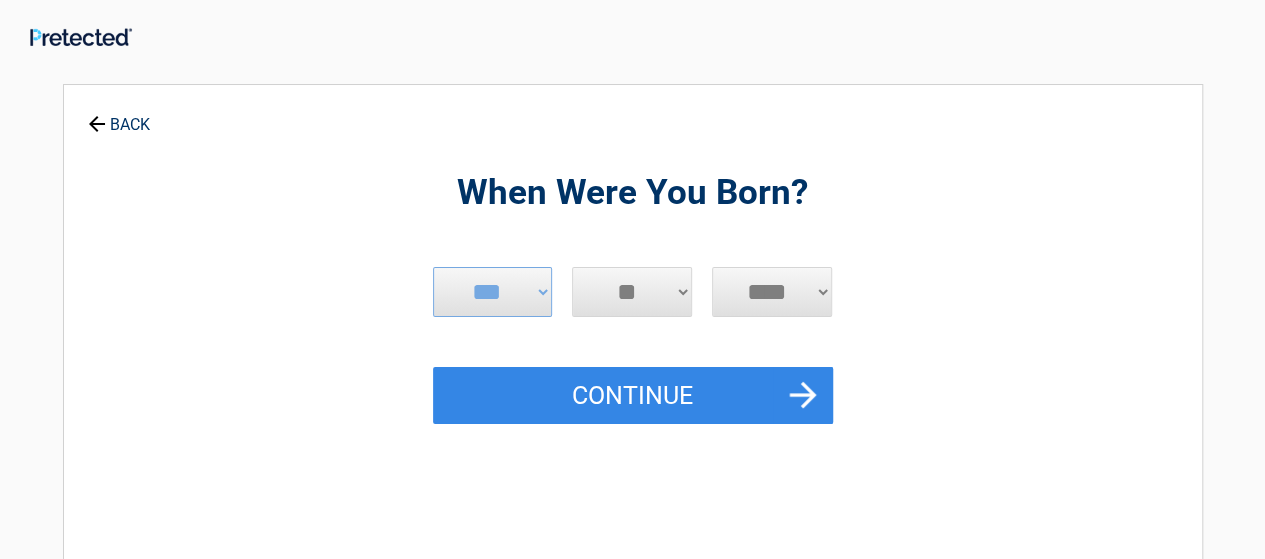 click on "*** * * * * * * * * * ** ** ** ** ** ** ** ** ** ** ** ** ** ** ** ** ** ** ** ** **" at bounding box center (632, 292) 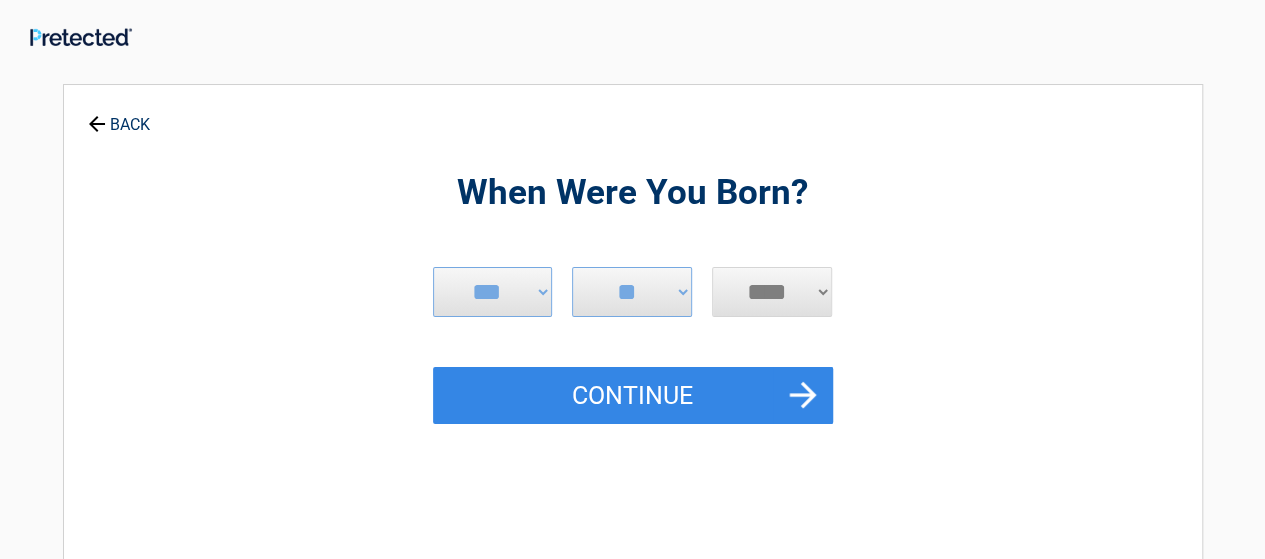 click on "****
****
****
****
****
****
****
****
****
****
****
****
****
****
****
****
****
****
****
****
****
****
****
****
****
****
****
****
****
****
****
****
****
****
****
****
****
****
****
****
****
****
****
****
****
****
****
****
****
****
****
****
****
****
****
****
****
****
****
****
****
****
****
****" at bounding box center (772, 292) 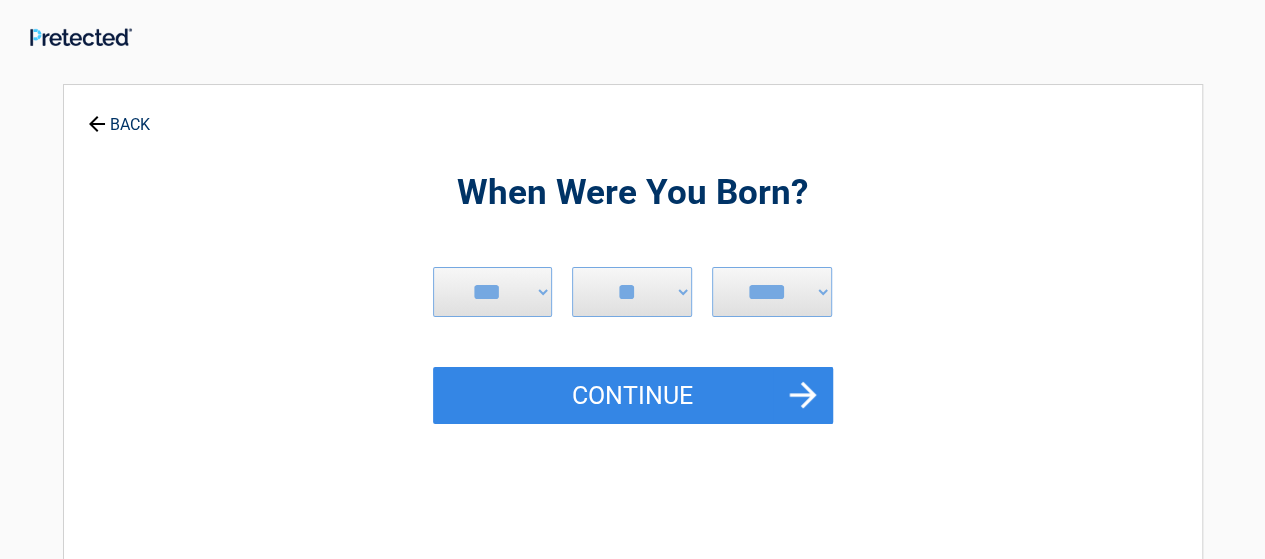 click on "When Were You Born?
[DATE]
***
***
***
***
***
***
***
***
***
***
***
***
***
****
****
****
****
****
****
****
****
****
****
****
****
****
****
****
****
****
****
****
****
****
****
****
****
****
****
****
****
****
****
****
****
****
****
****
**** ****" at bounding box center (633, 433) 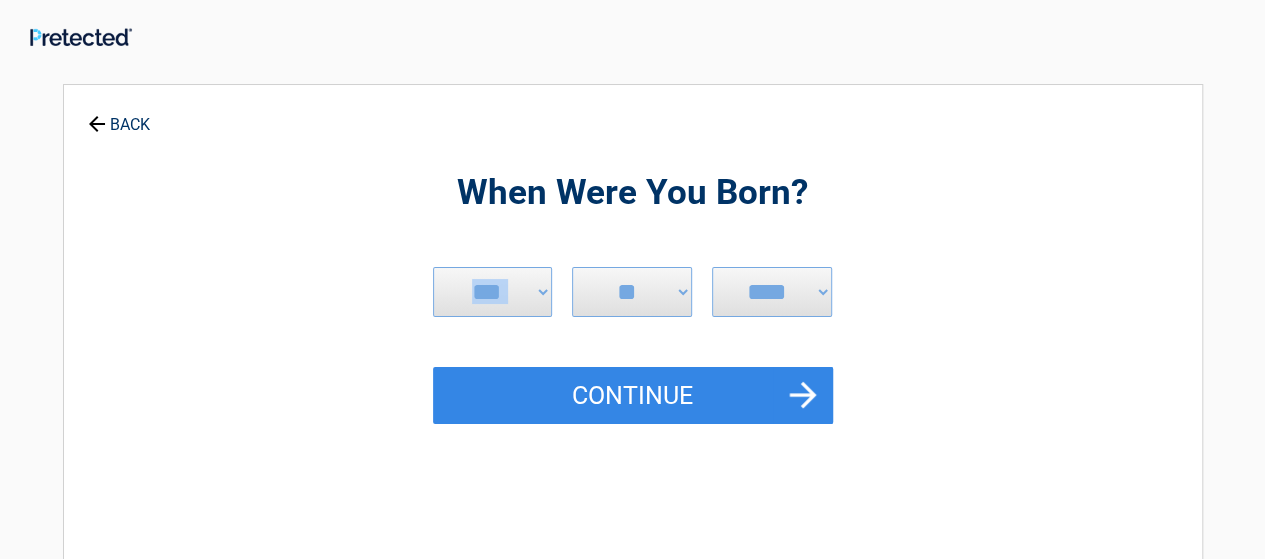 click on "When Were You Born?
[DATE]
***
***
***
***
***
***
***
***
***
***
***
***
***
****
****
****
****
****
****
****
****
****
****
****
****
****
****
****
****
****
****
****
****
****
****
****
****
****
****
****
****
****
****
****
****
****
****
****
**** ****" at bounding box center (633, 433) 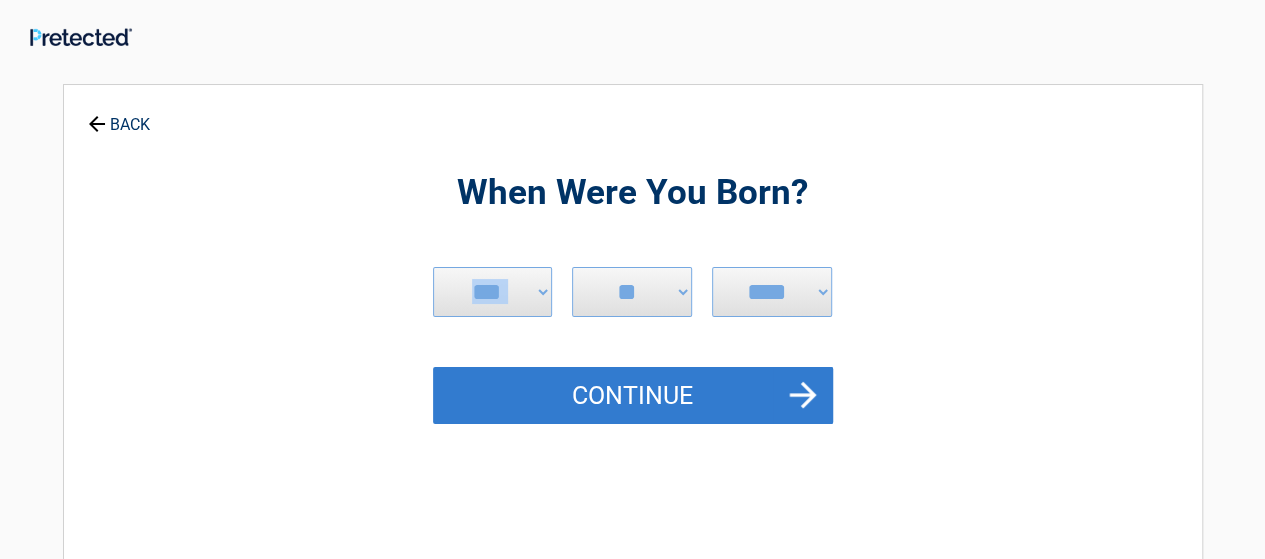 click on "Continue" at bounding box center [633, 396] 